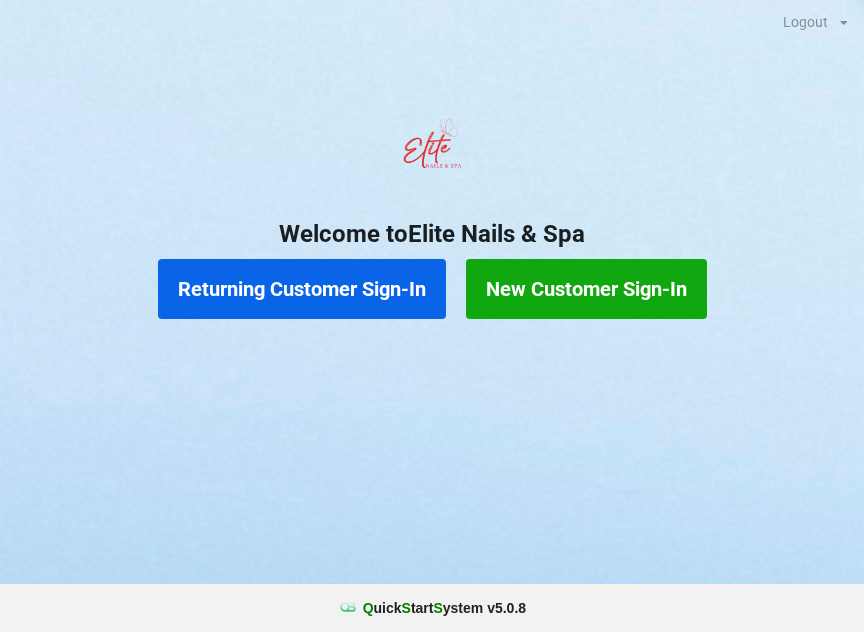 scroll, scrollTop: 16, scrollLeft: 0, axis: vertical 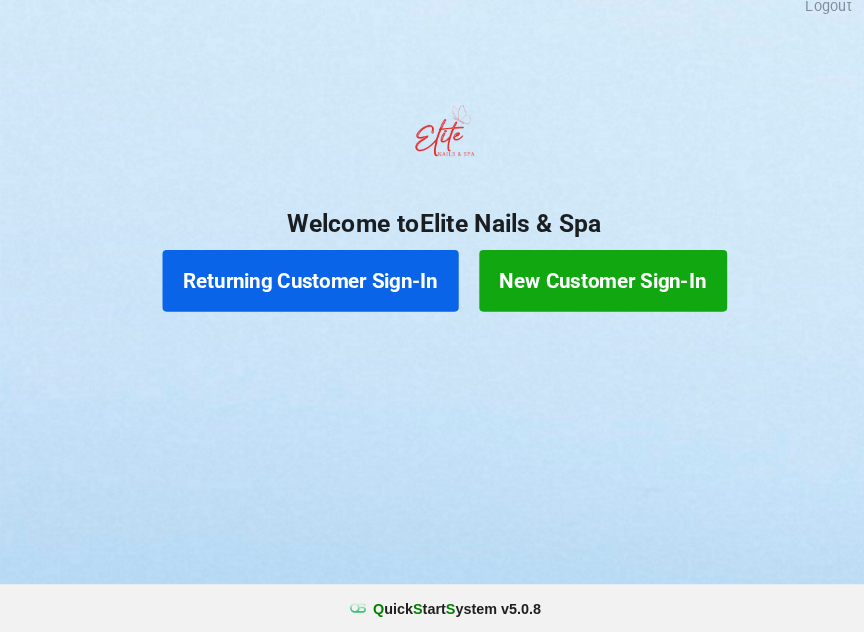 click on "Returning Customer Sign-In" at bounding box center [302, 289] 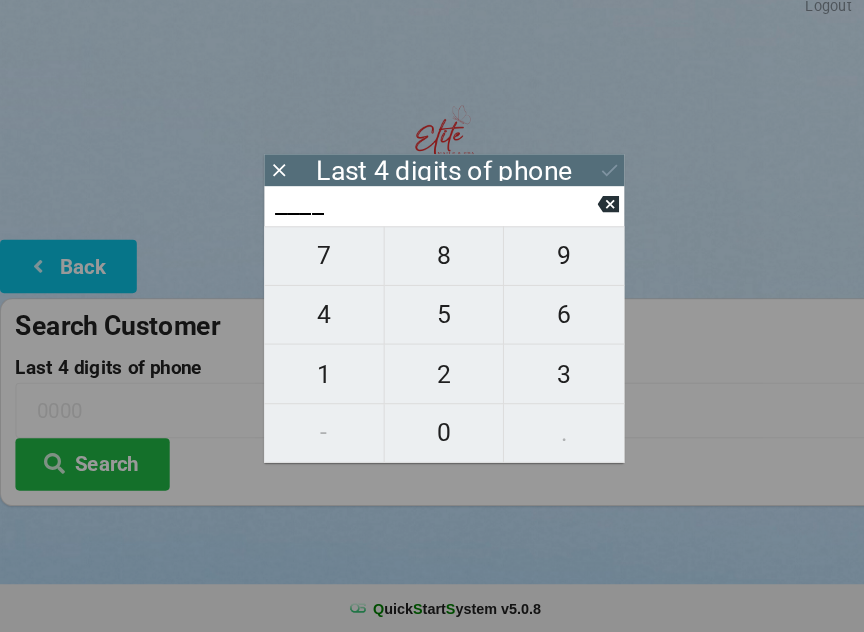 click on "4" at bounding box center [315, 322] 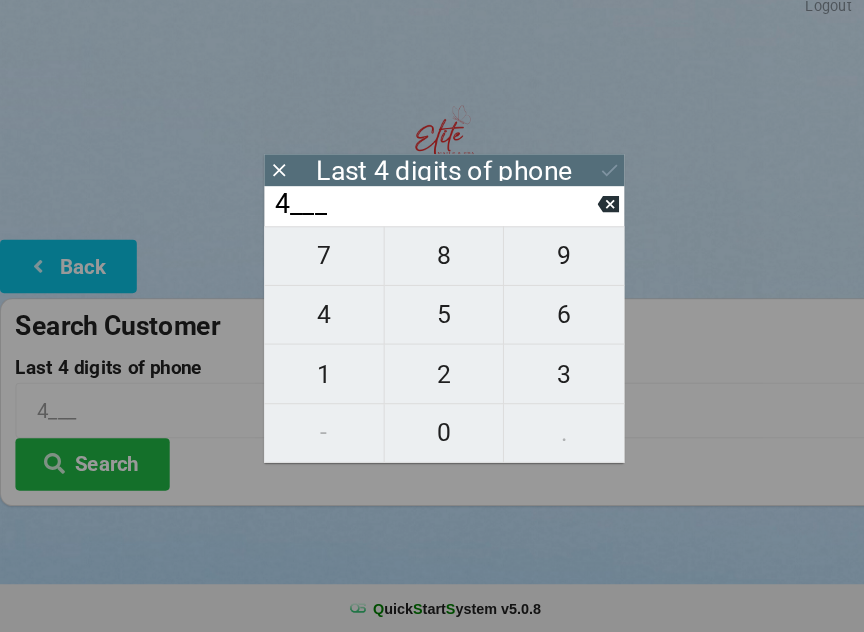 click on "7" at bounding box center (315, 265) 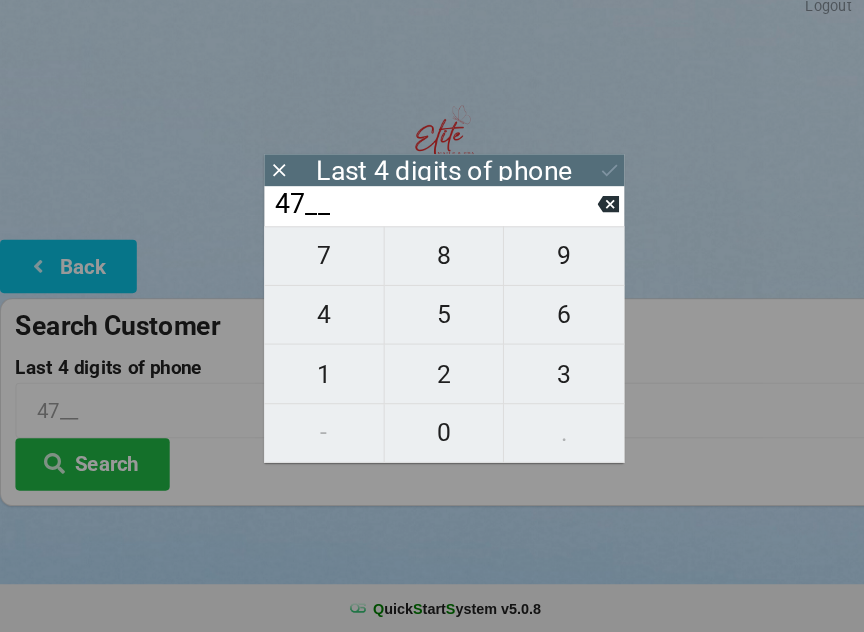 click on "9" at bounding box center [548, 265] 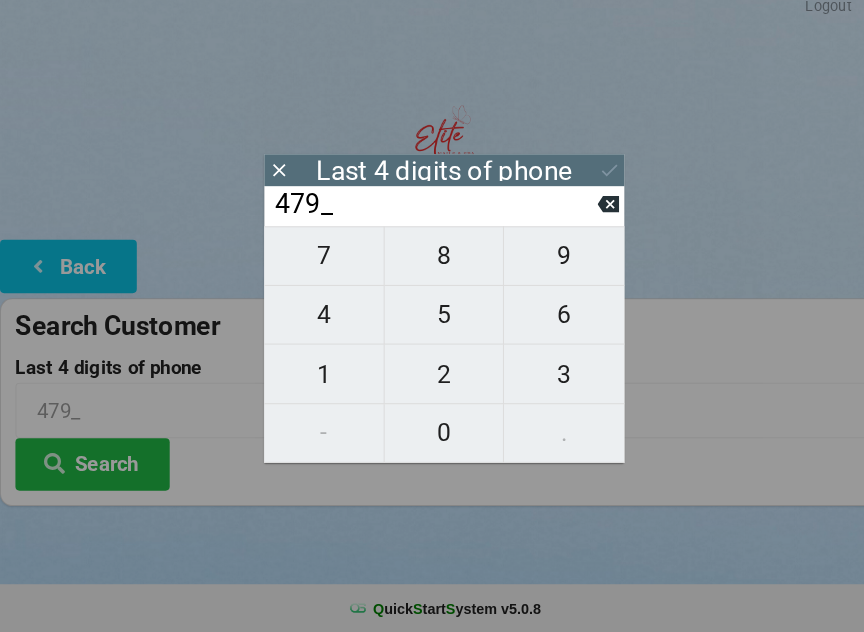 click on "4" at bounding box center [315, 322] 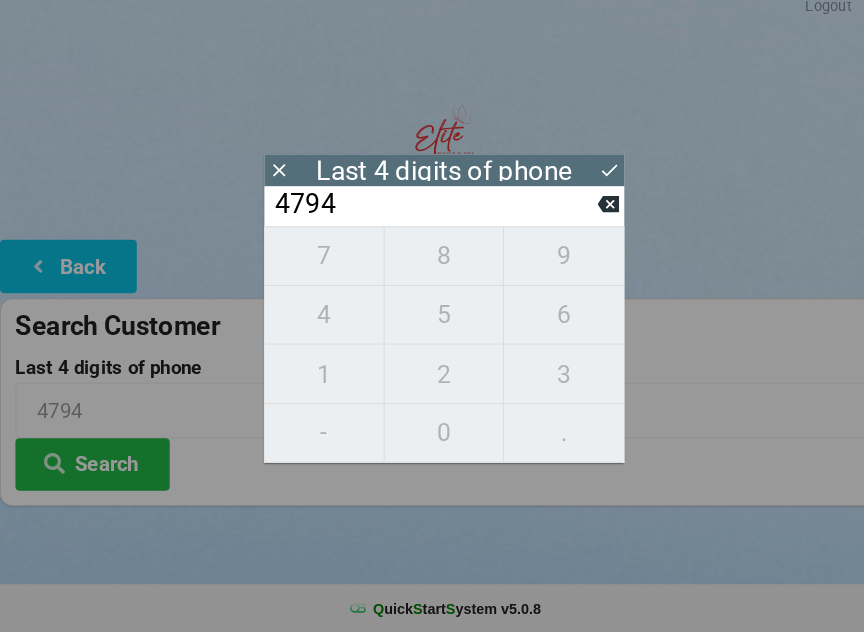 click at bounding box center [592, 181] 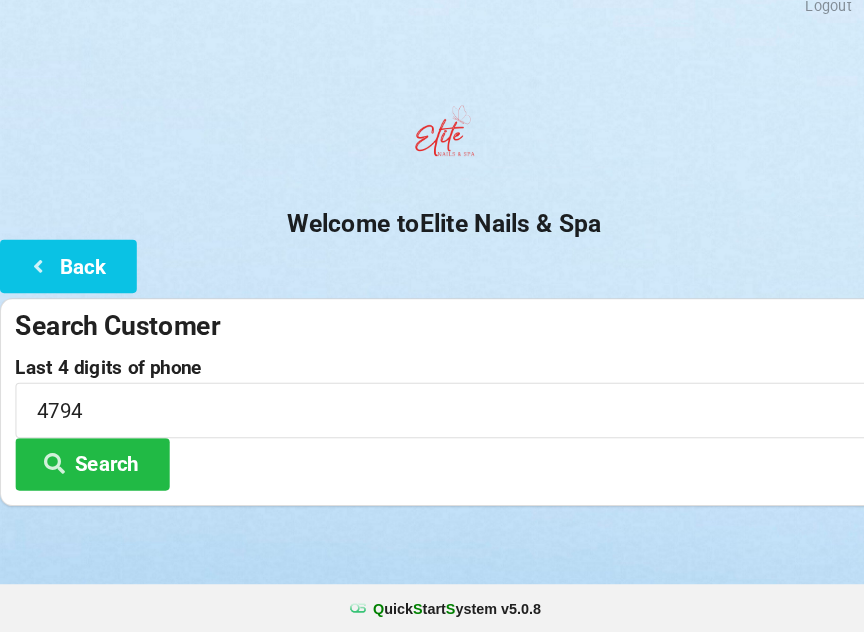 click on "Search" at bounding box center (90, 467) 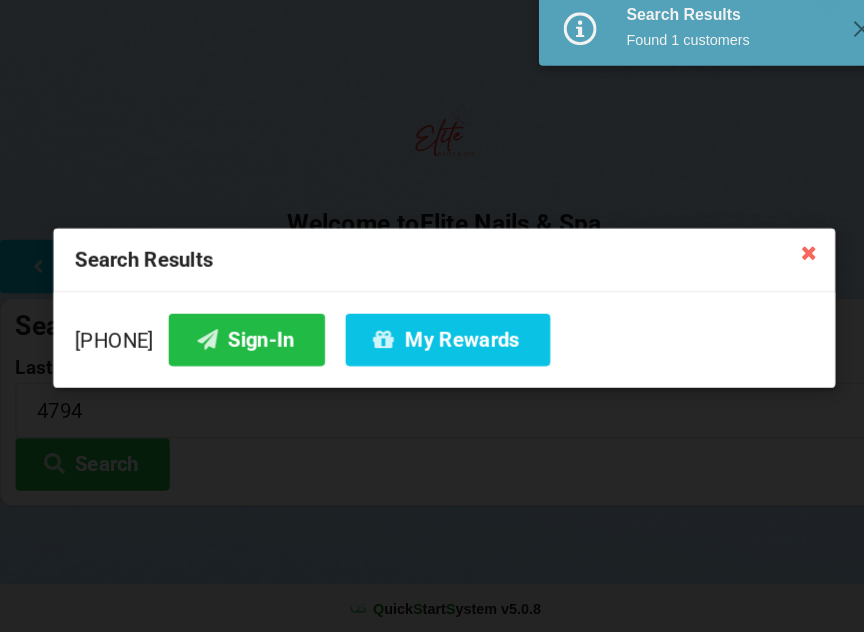 click on "Sign-In" at bounding box center [240, 346] 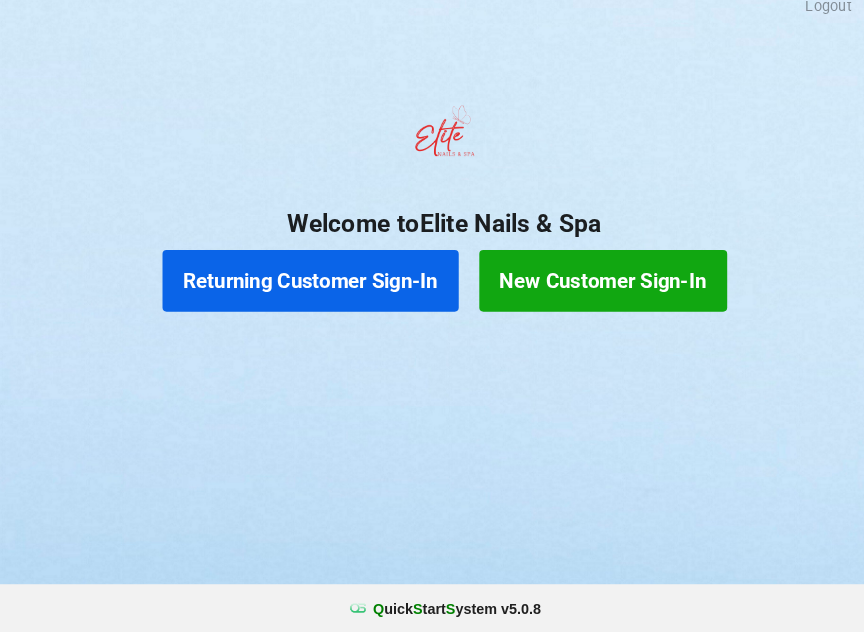 click on "New Customer Sign-In" at bounding box center [586, 289] 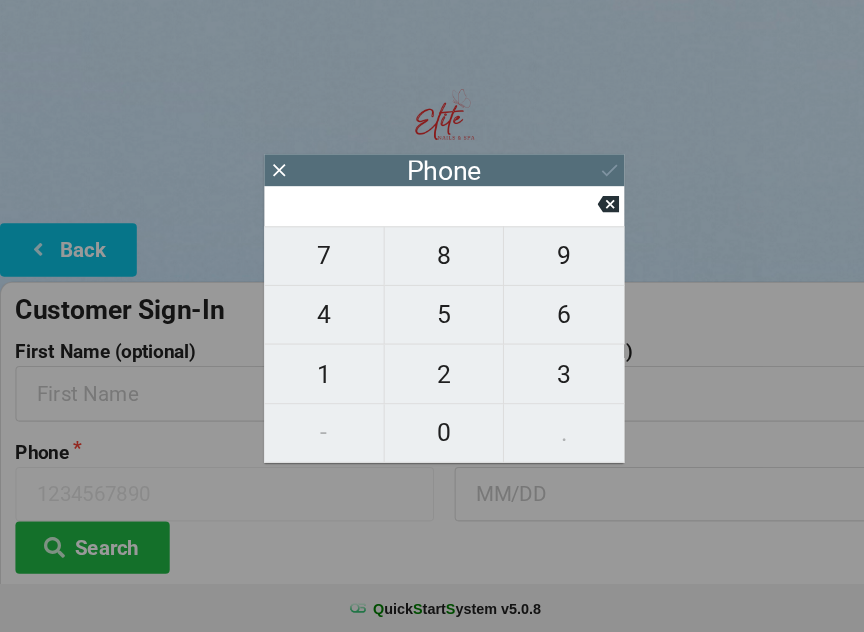 click on "4" at bounding box center (315, 322) 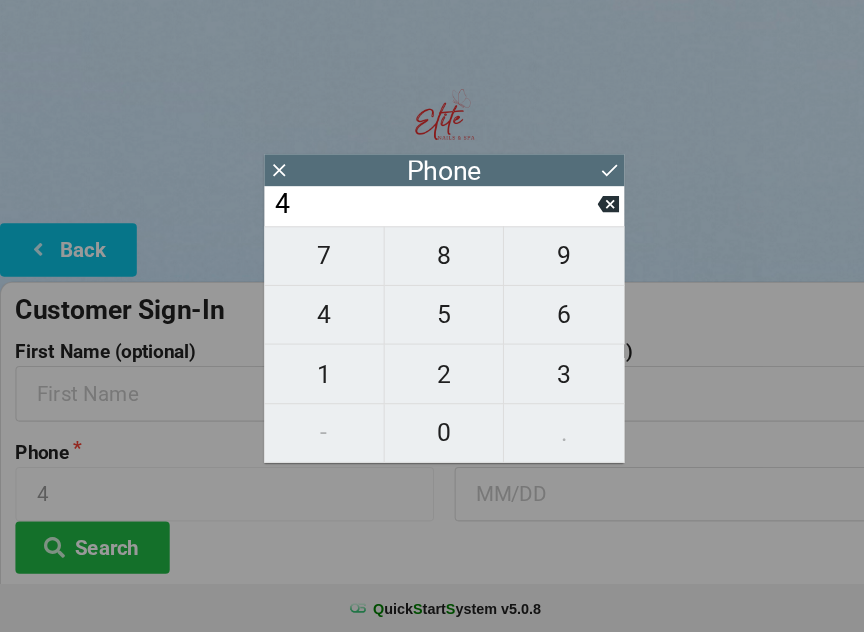 click on "0" at bounding box center [432, 437] 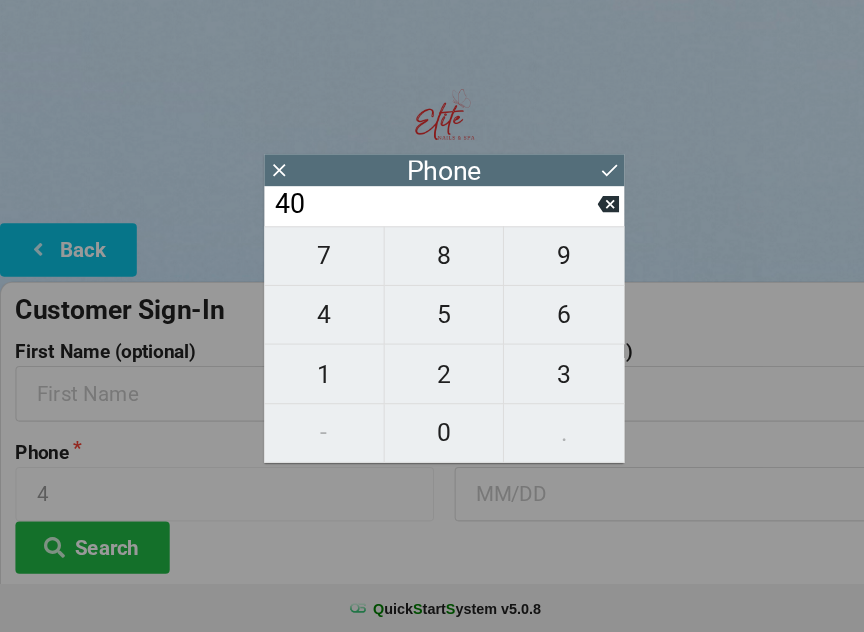 type on "40" 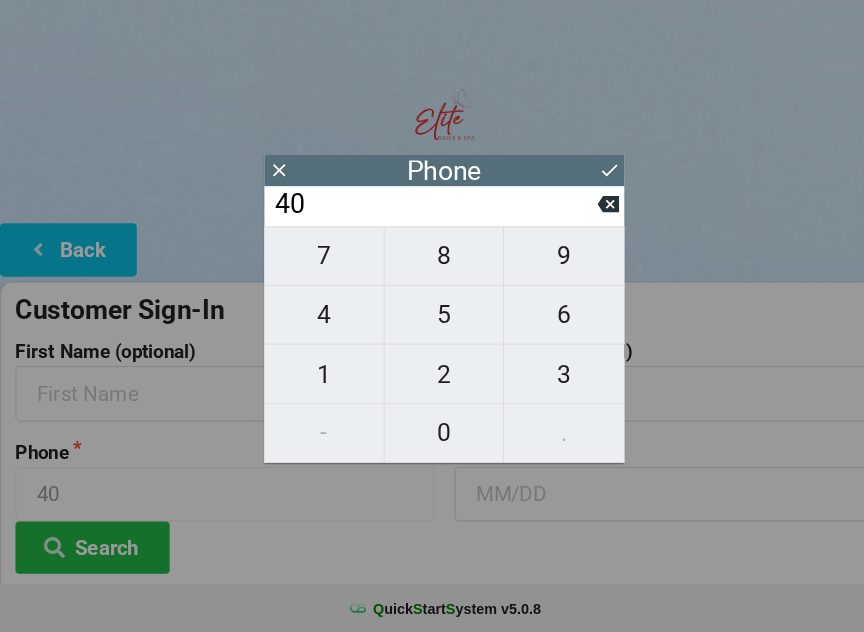 click on "7" at bounding box center (315, 265) 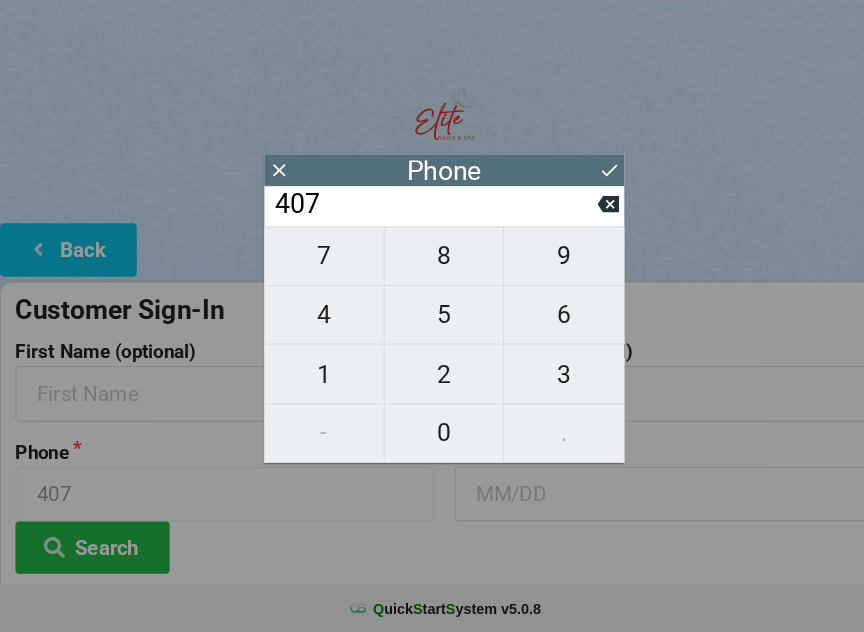 click on "7" at bounding box center [315, 265] 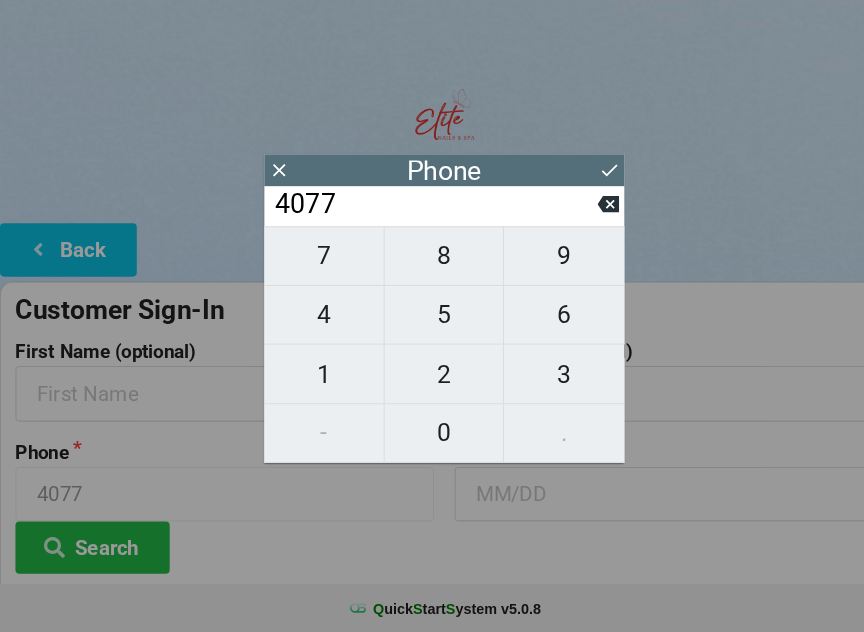 click on "3" at bounding box center (548, 380) 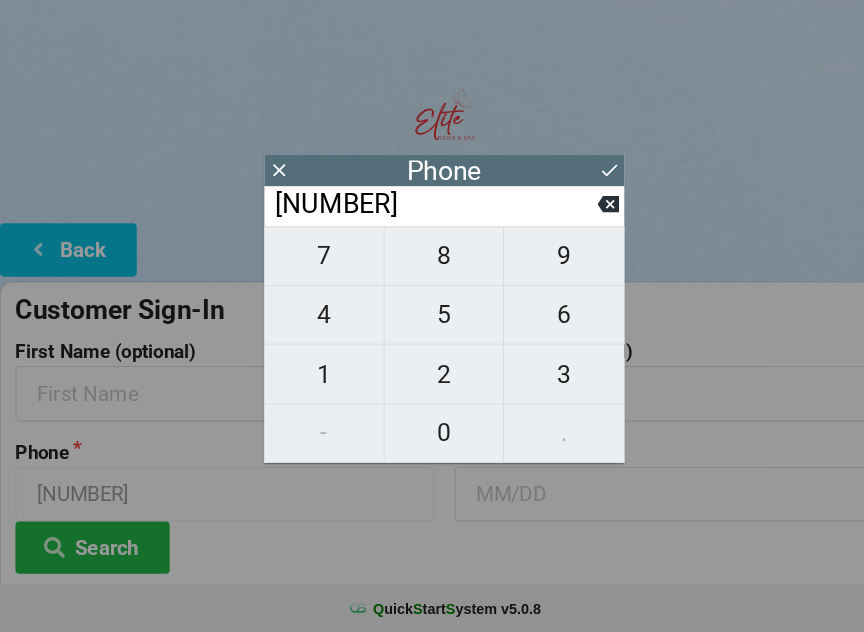 click on "8" at bounding box center [432, 265] 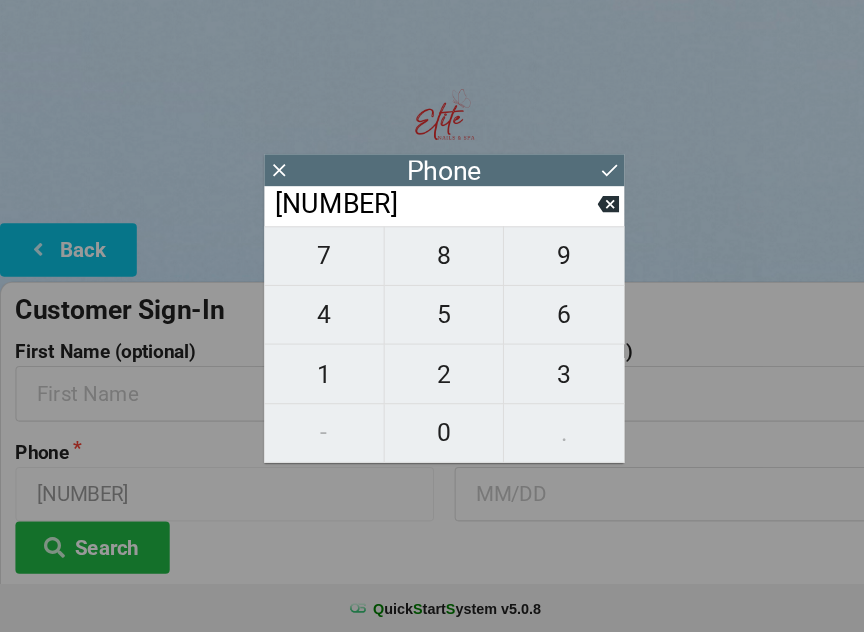 type on "[NUMBER]" 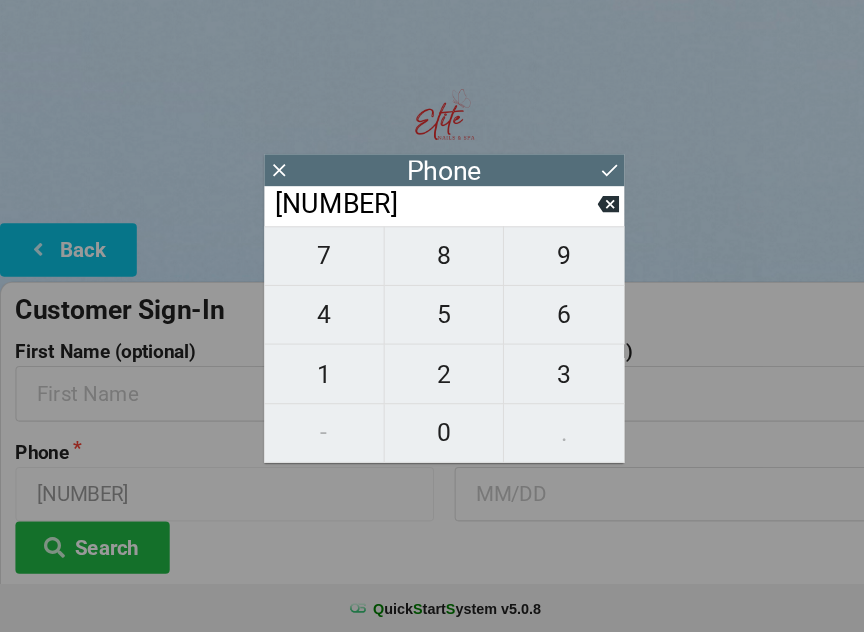 click on "4" at bounding box center [315, 322] 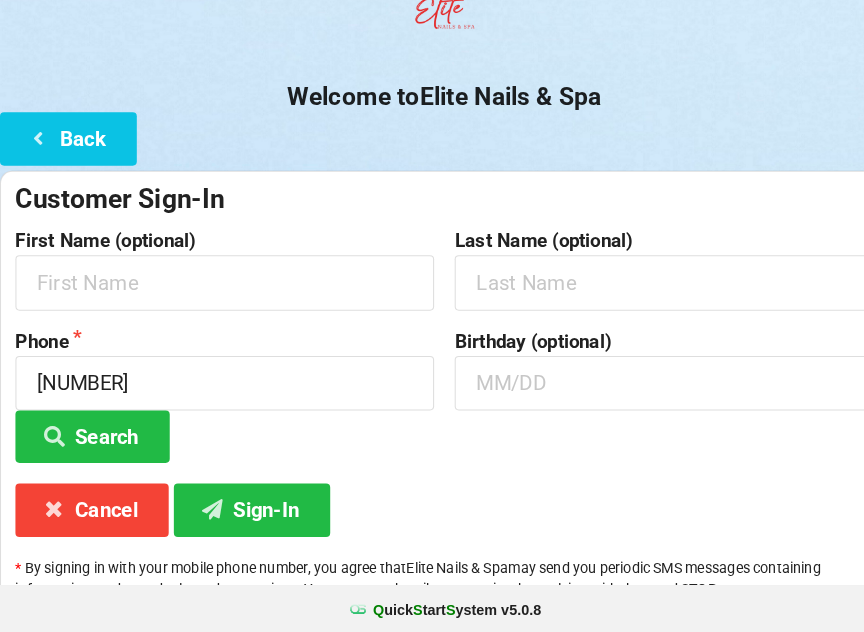 scroll, scrollTop: 130, scrollLeft: 0, axis: vertical 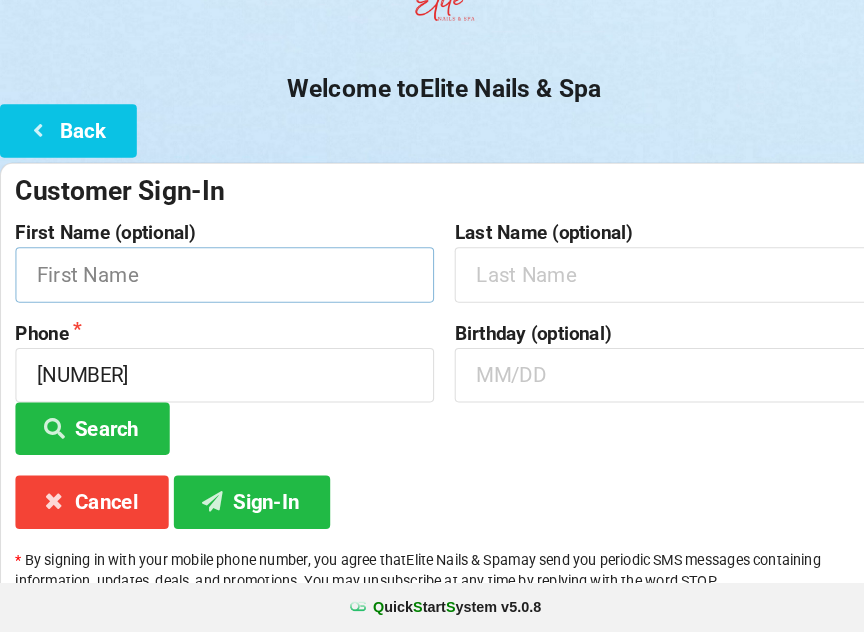 click at bounding box center [218, 284] 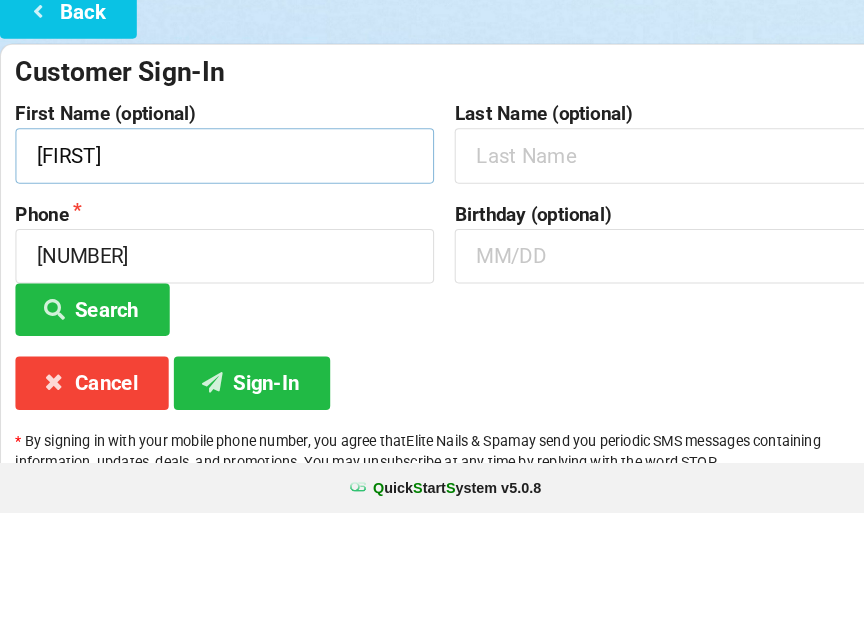 type on "[FIRST]" 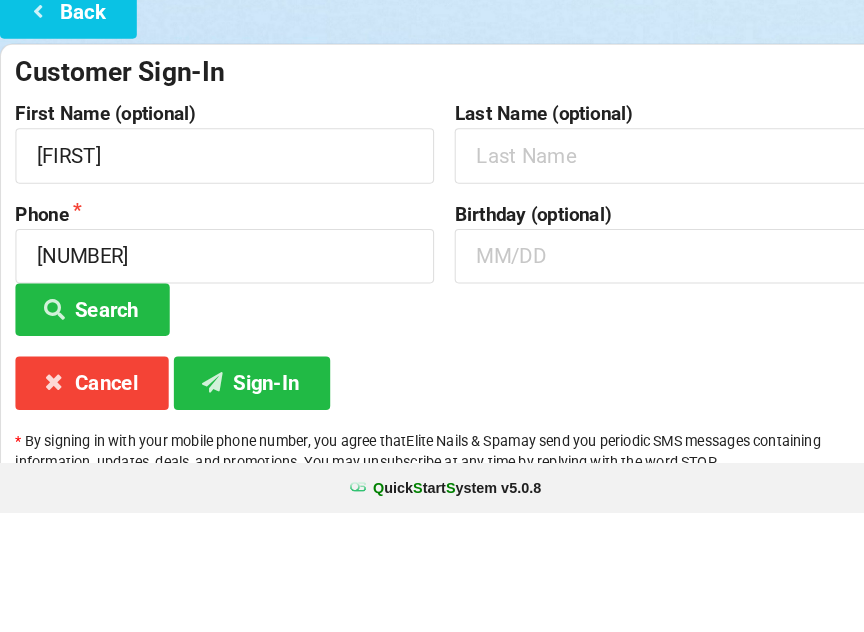 click on "Birthday (optional)" at bounding box center (645, 342) 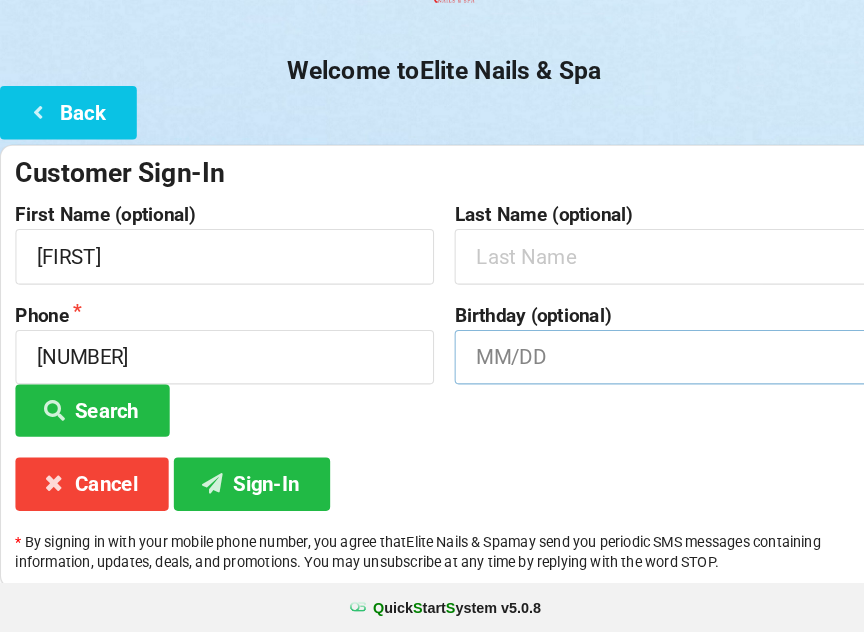 click at bounding box center [645, 364] 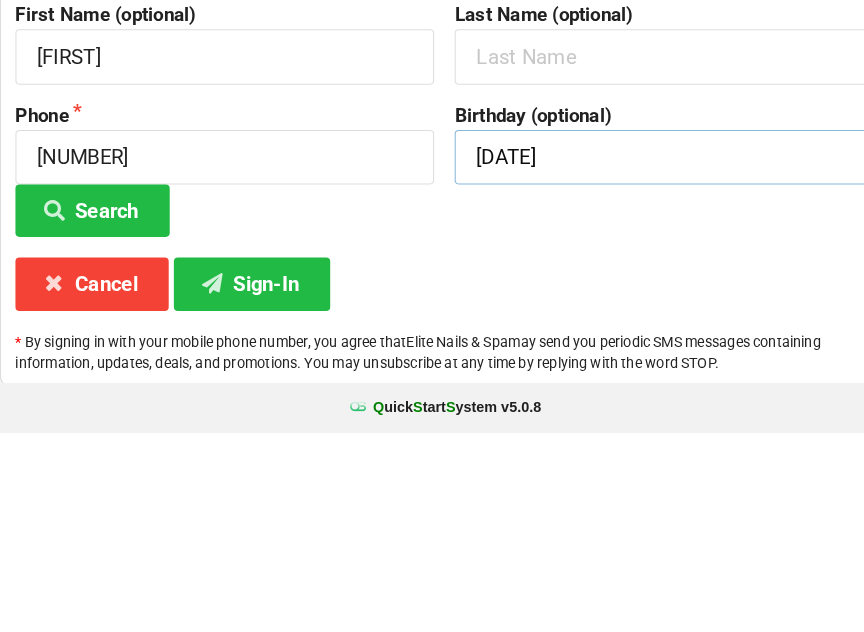 type on "[DATE]" 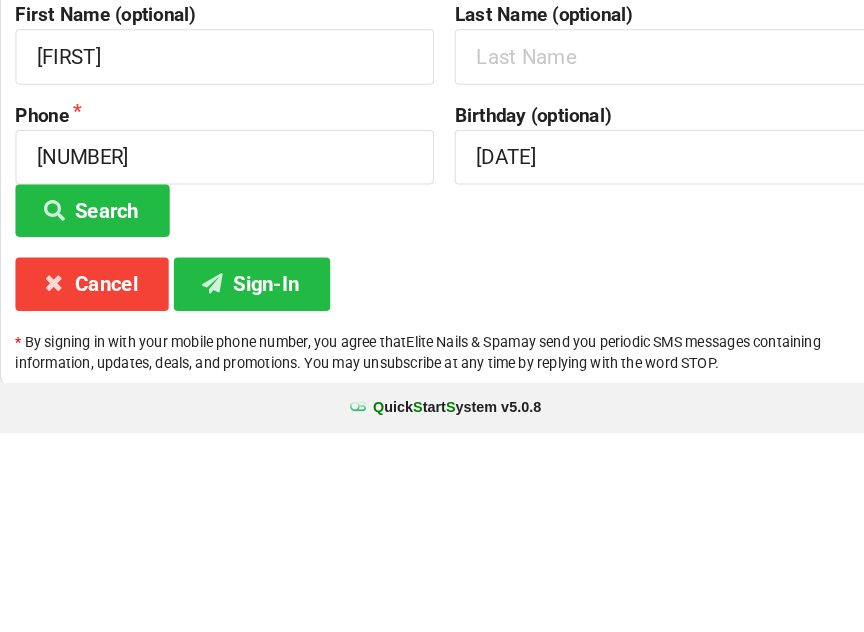 click on "Sign-In" at bounding box center (245, 487) 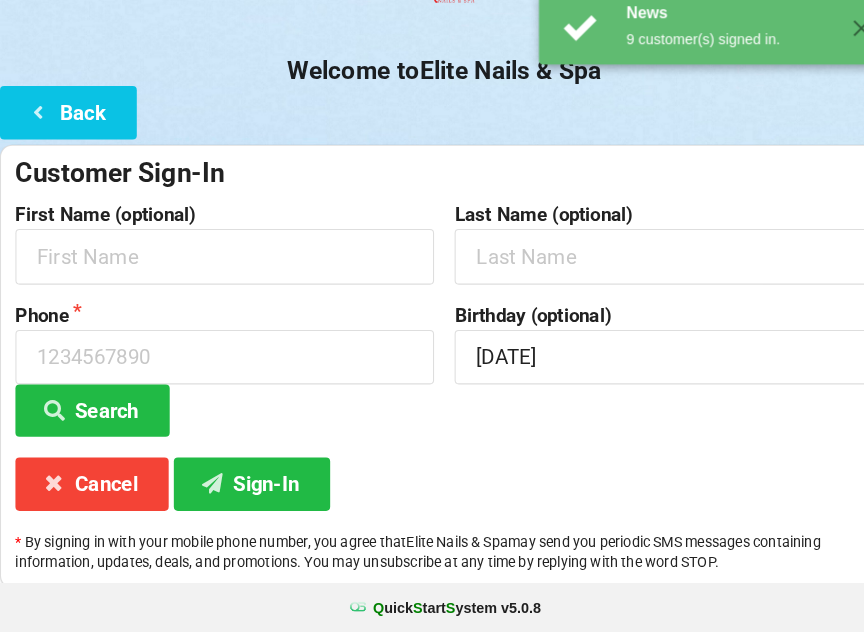 scroll, scrollTop: 0, scrollLeft: 0, axis: both 